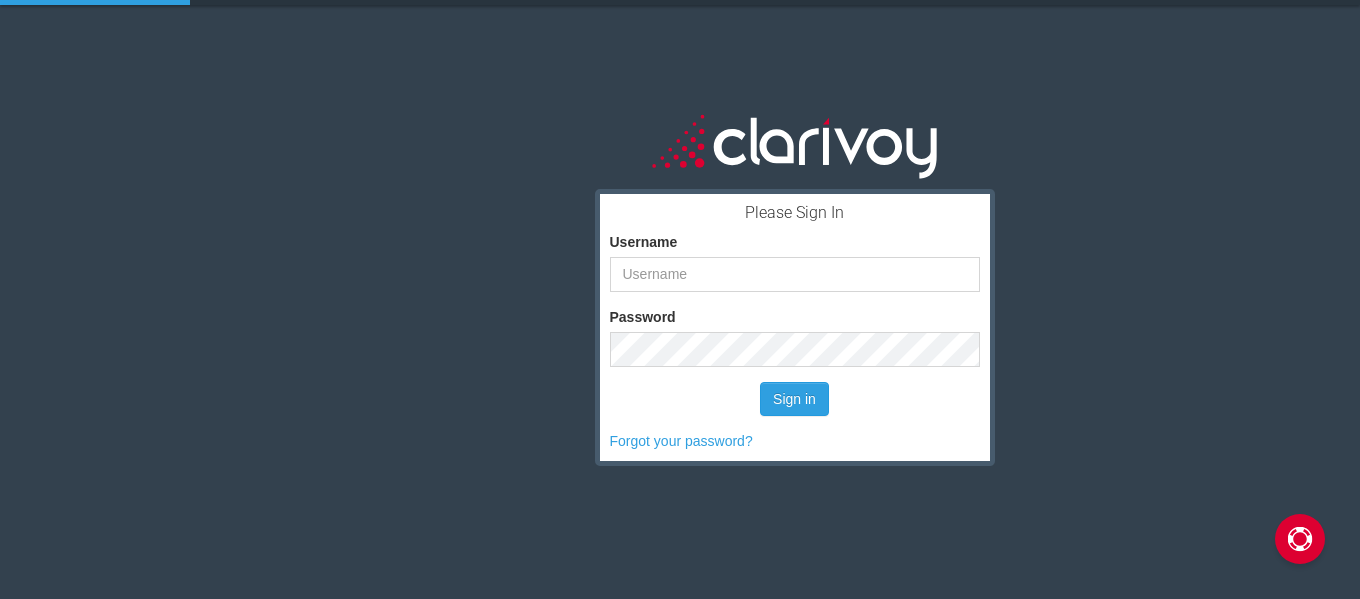 scroll, scrollTop: 0, scrollLeft: 0, axis: both 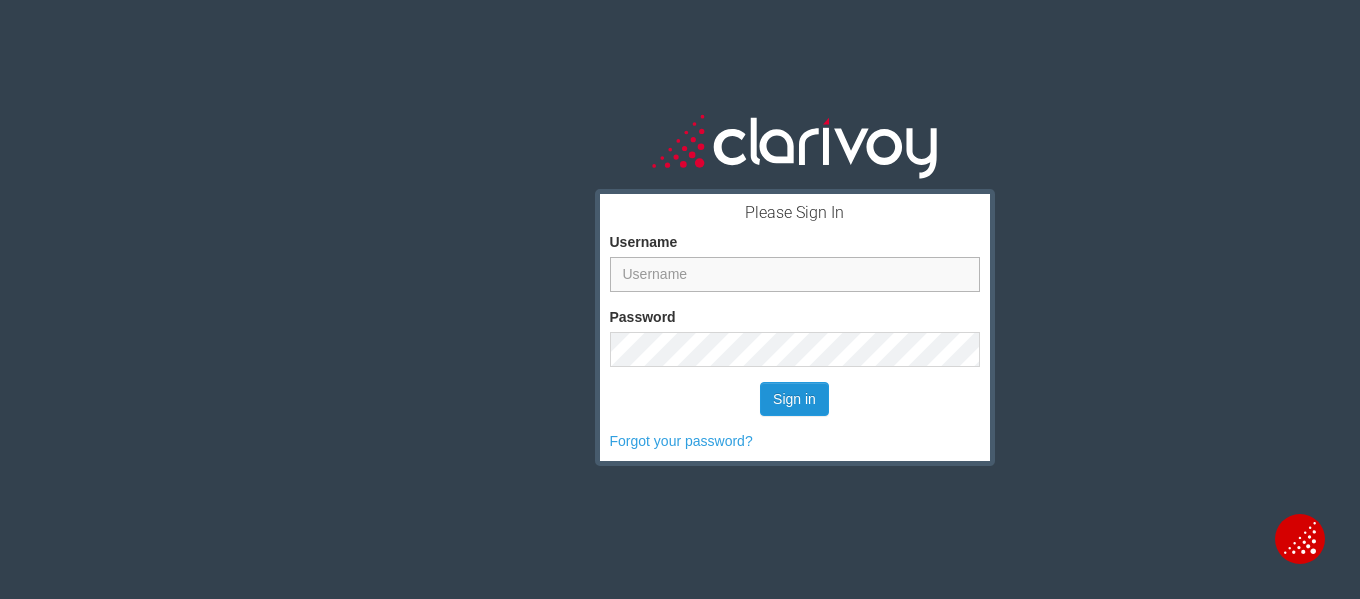 type on "speedamall@aol.com" 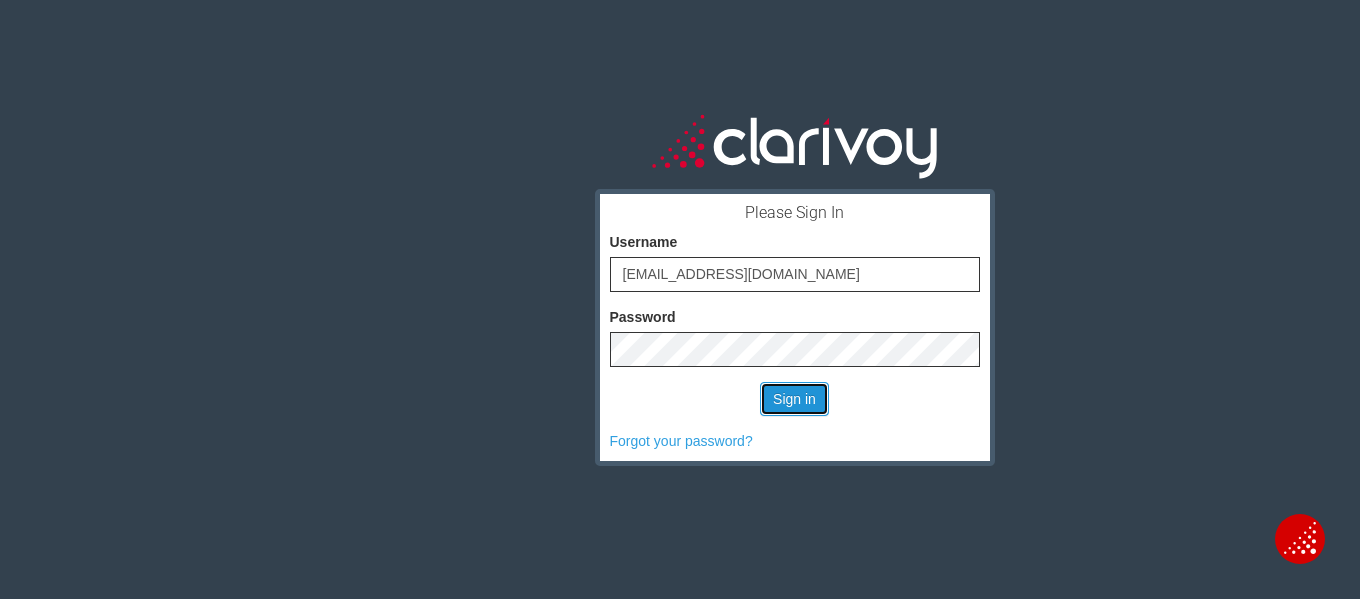 click on "Sign in" at bounding box center [794, 399] 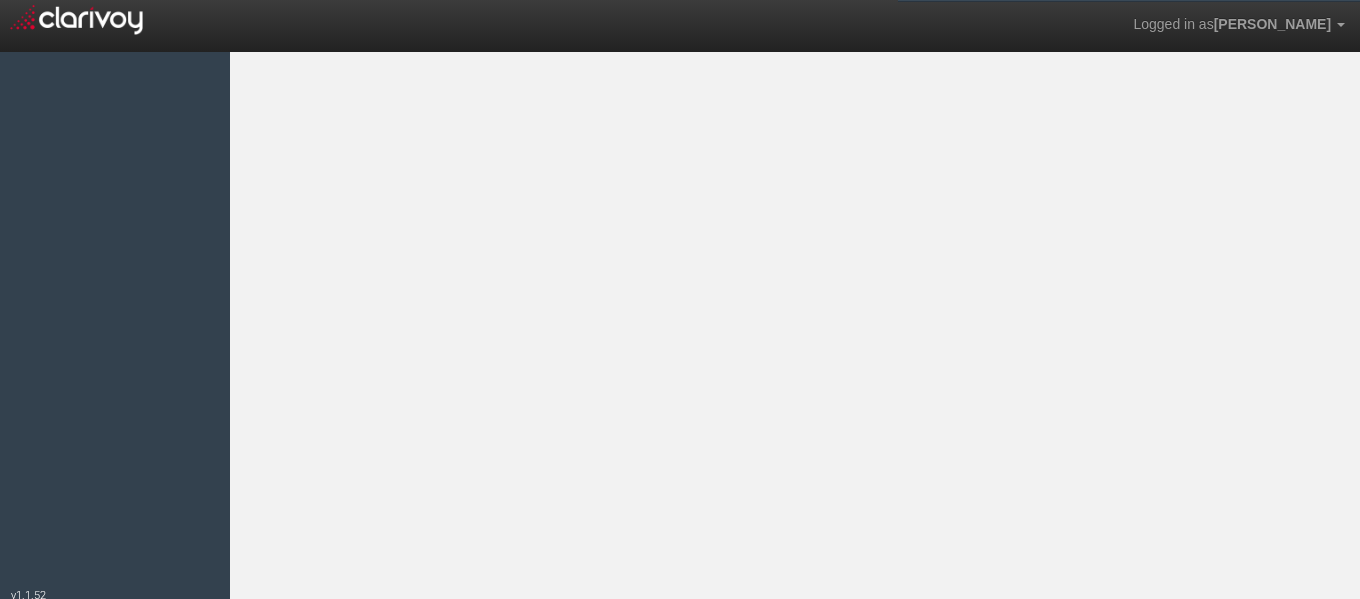 scroll, scrollTop: 0, scrollLeft: 0, axis: both 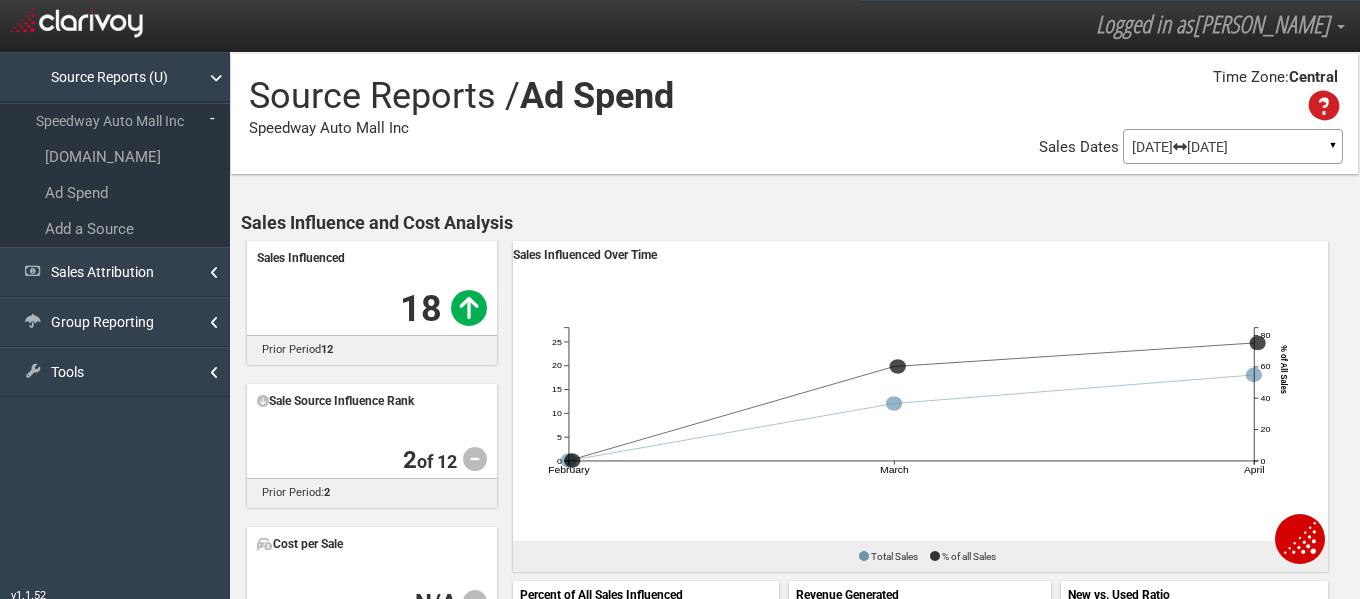 click on "▼" at bounding box center (1333, 150) 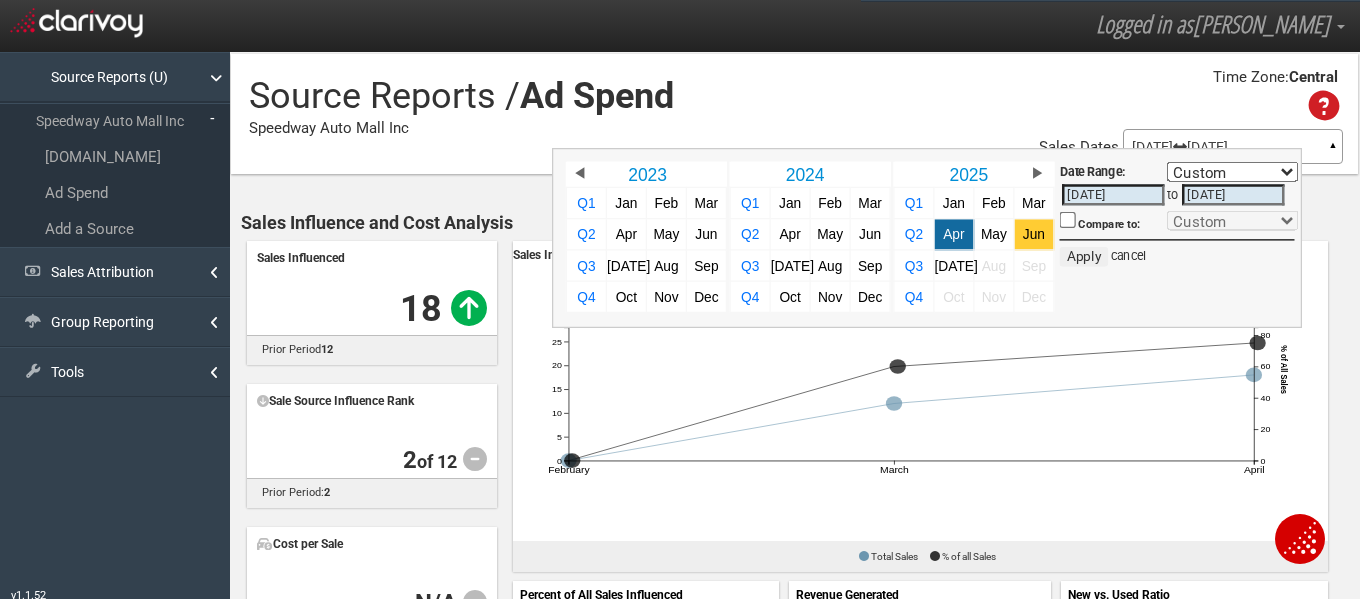 click on "Jun" at bounding box center [1034, 234] 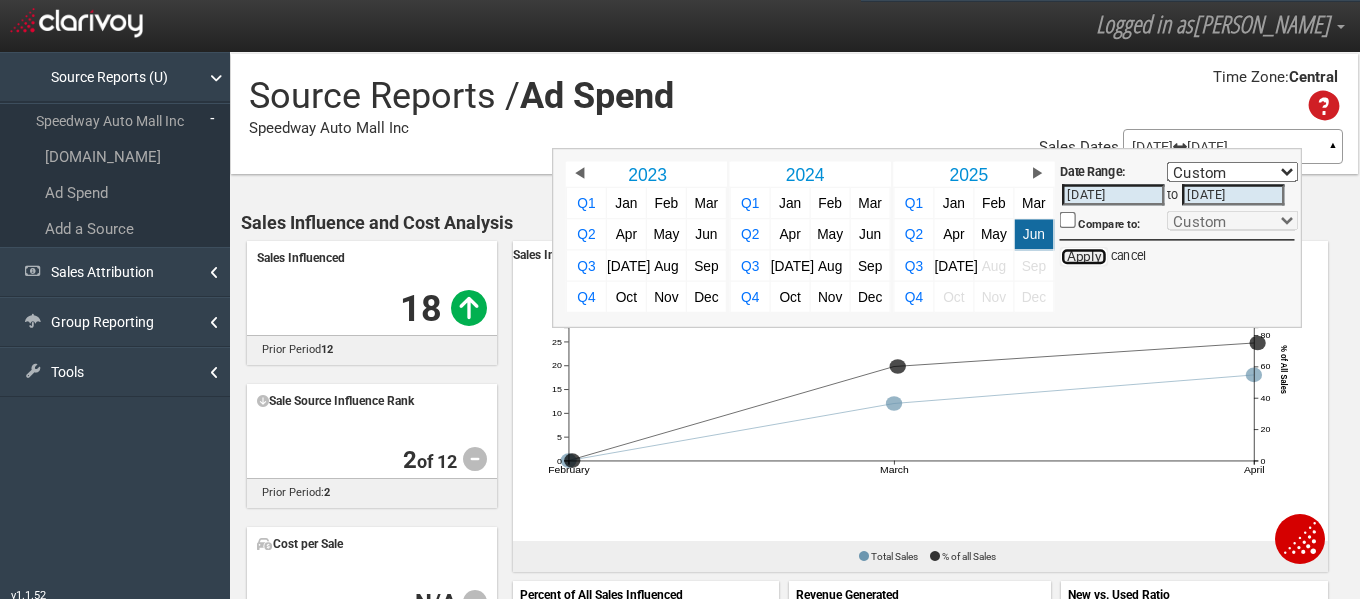 click on "Apply" at bounding box center [1084, 257] 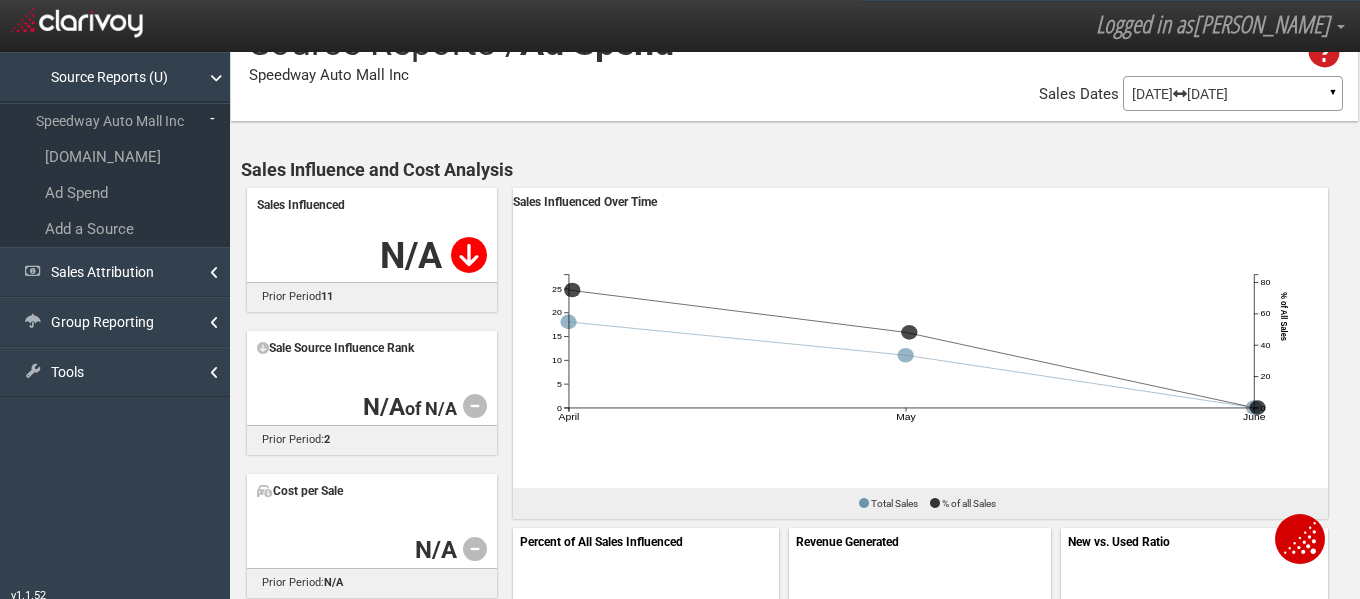 scroll, scrollTop: 0, scrollLeft: 0, axis: both 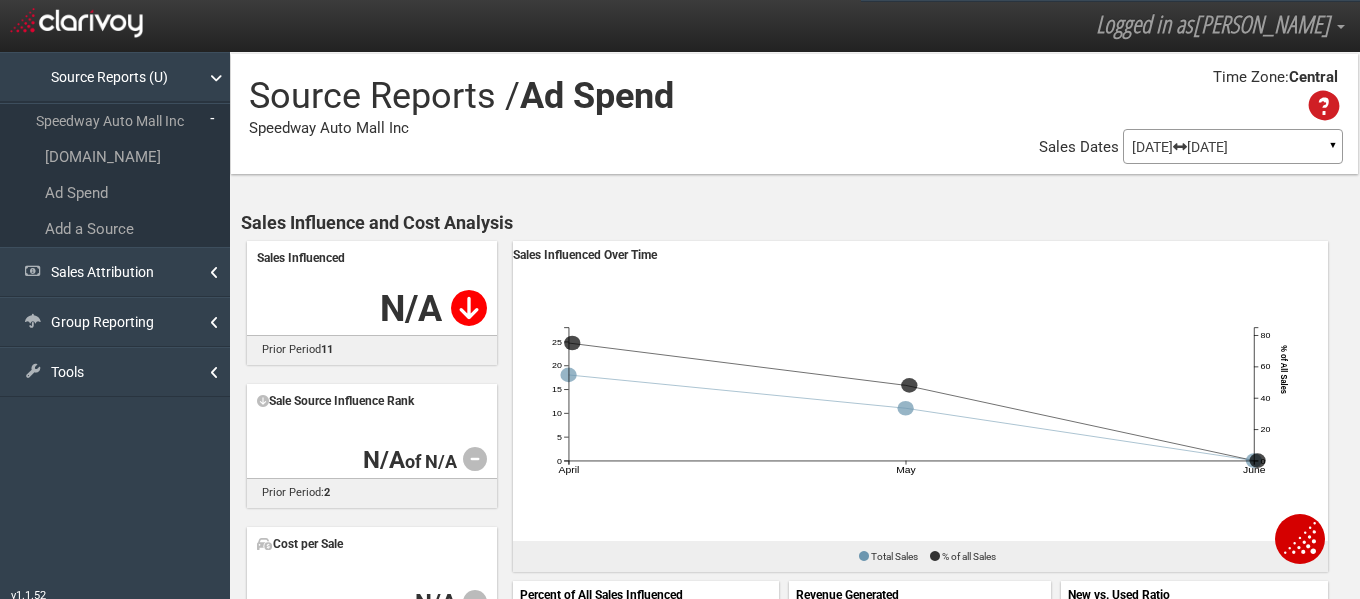 click on "Source Reports (U)
Speedway Auto Mall Inc
Cars.com
Ad Spend
Add a Source" at bounding box center (115, 149) 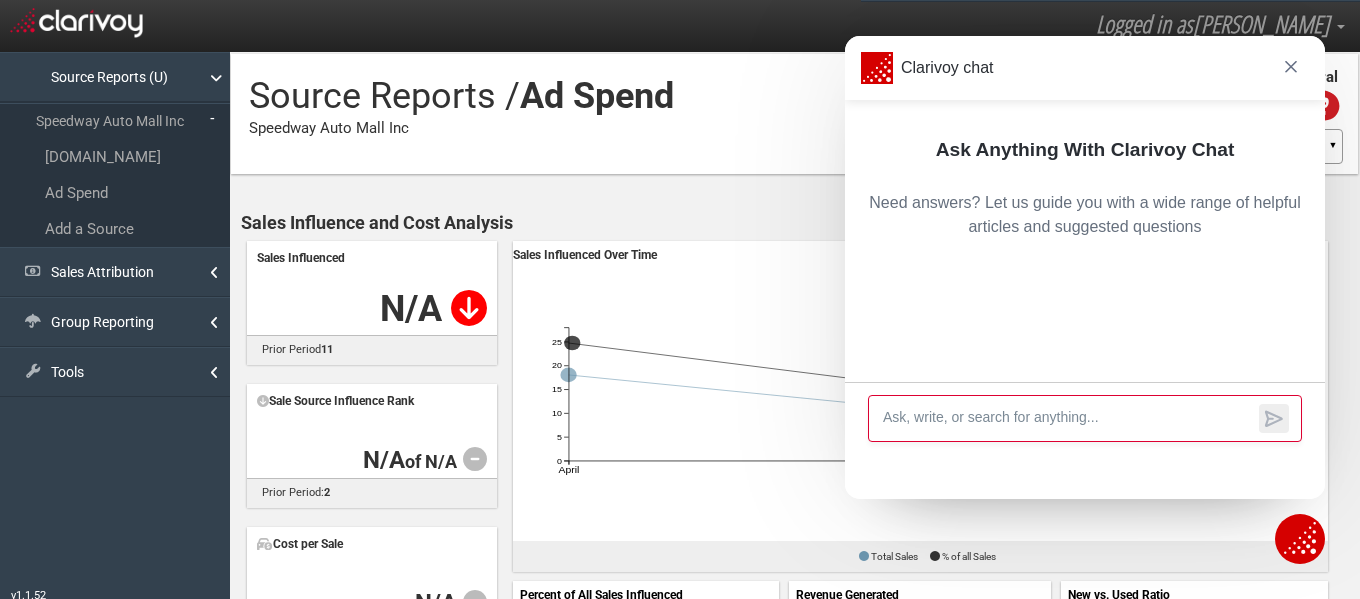 scroll, scrollTop: 34, scrollLeft: 0, axis: vertical 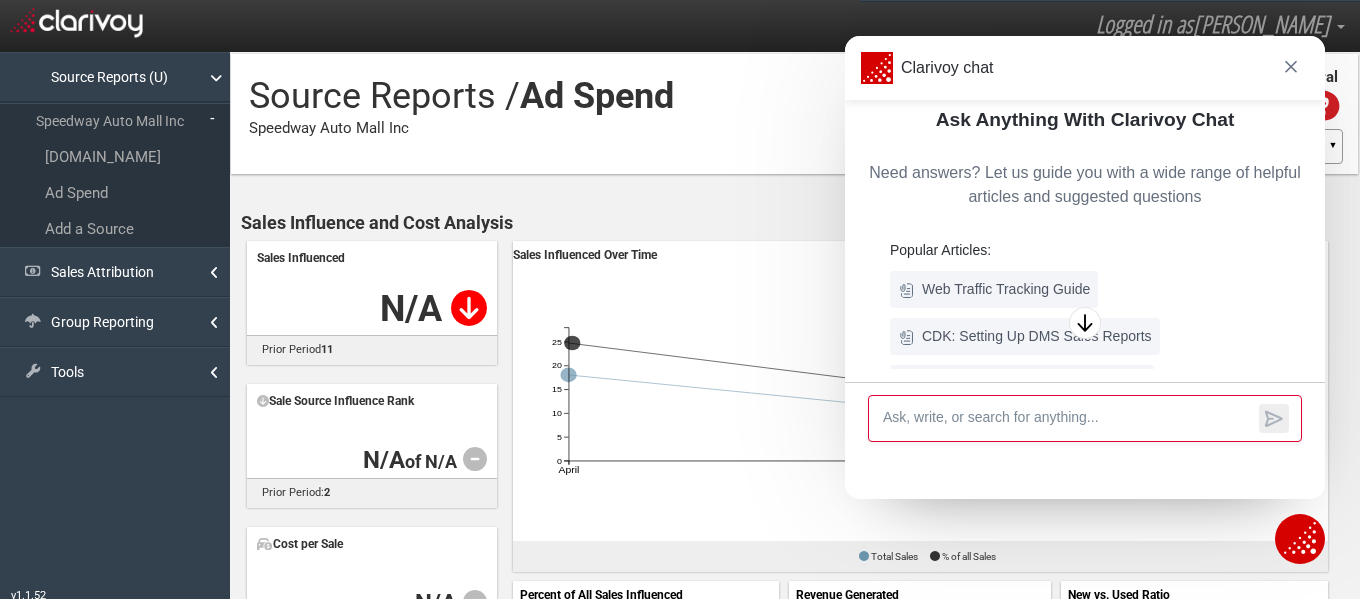 click 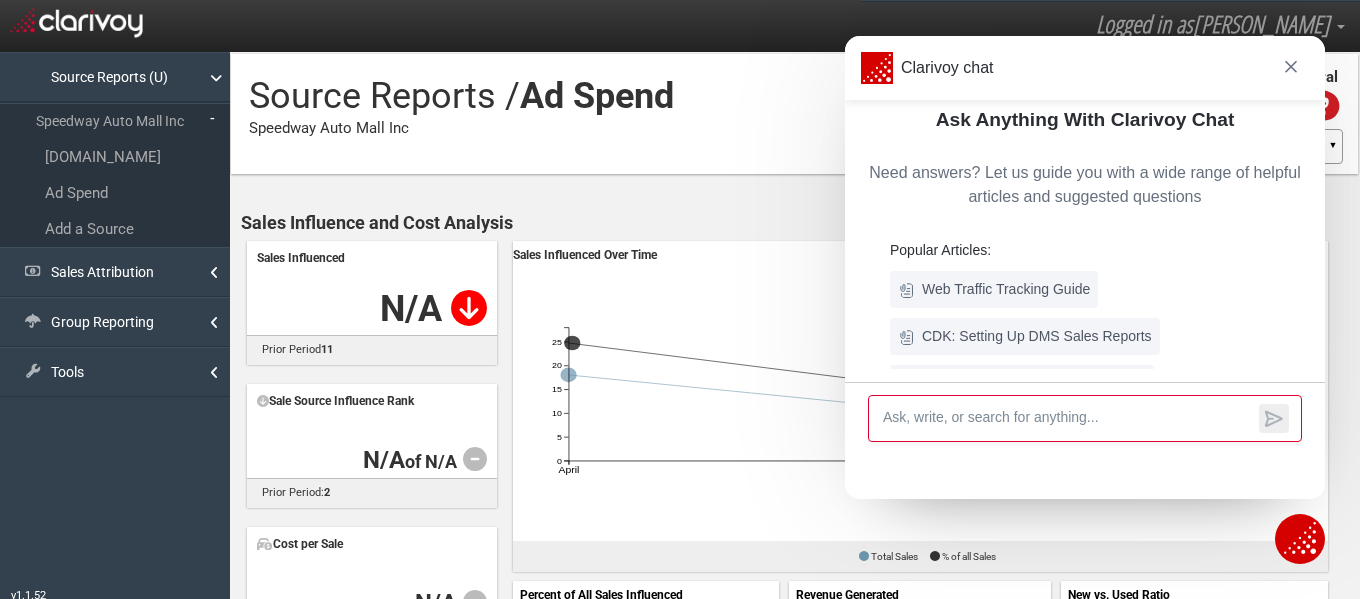 scroll, scrollTop: 102, scrollLeft: 0, axis: vertical 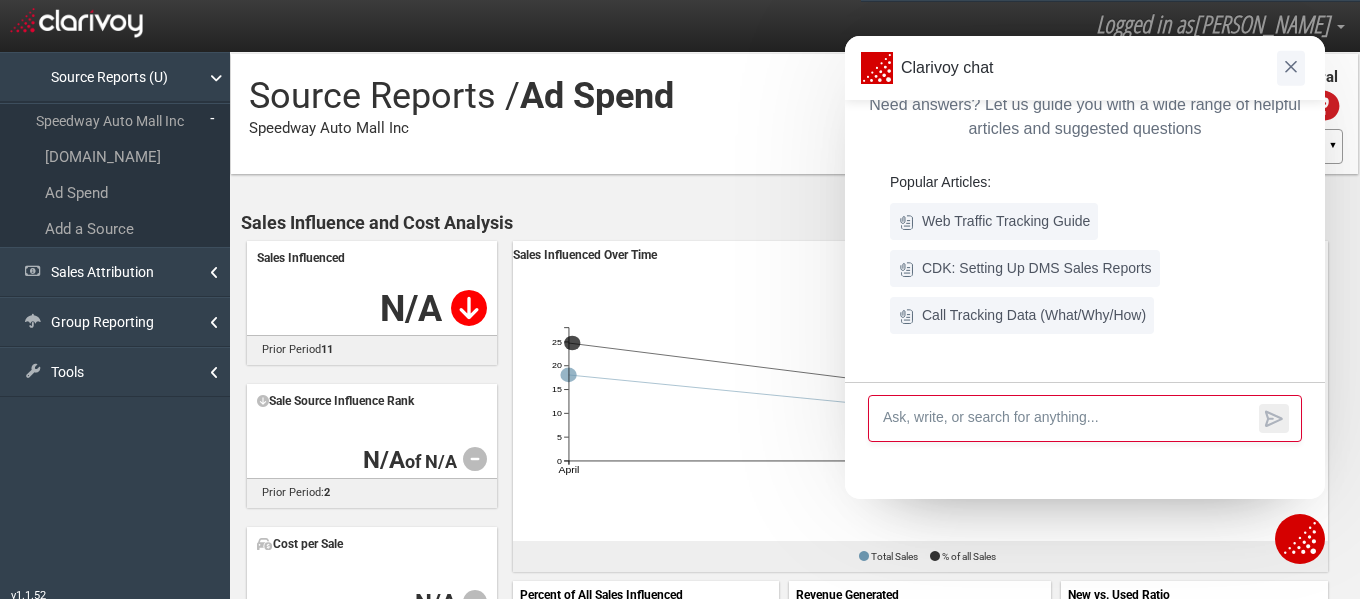 click at bounding box center (1291, 67) 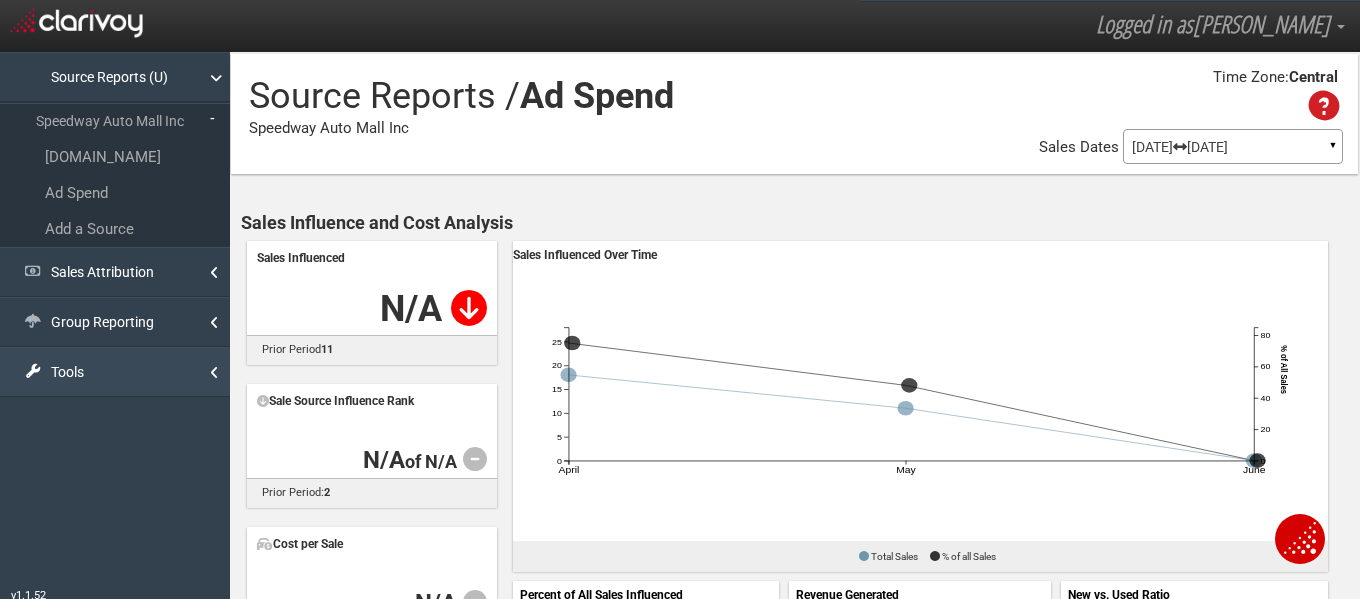 click on "Tools" at bounding box center (115, 372) 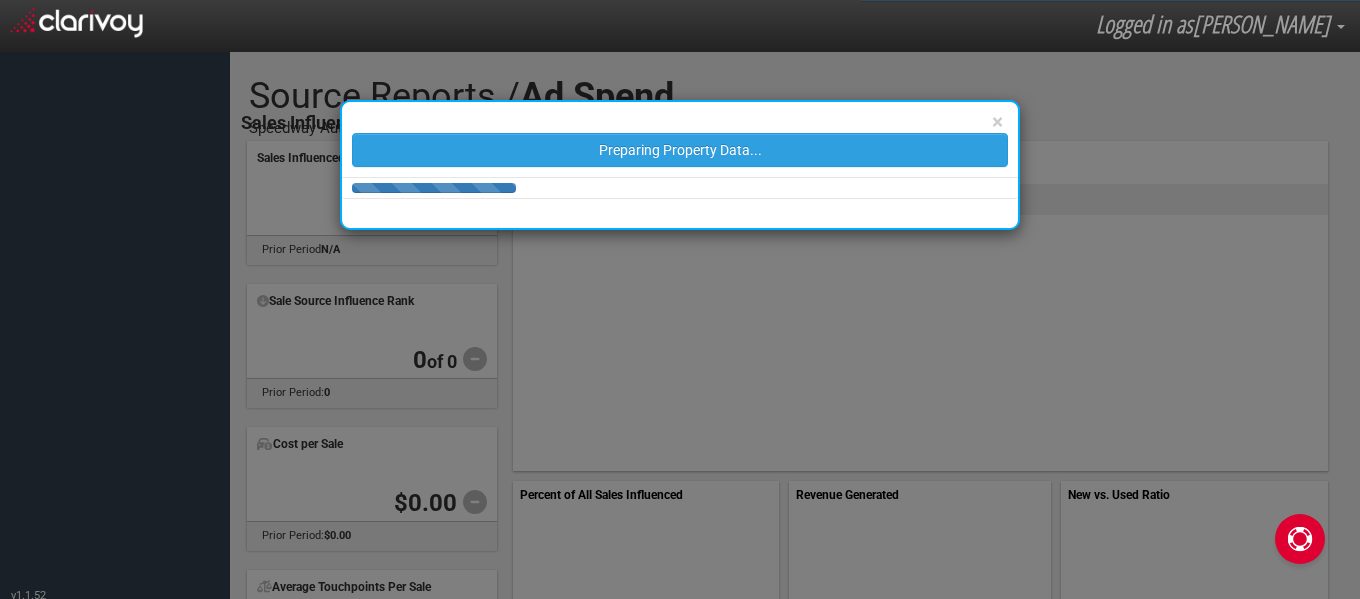 scroll, scrollTop: 0, scrollLeft: 0, axis: both 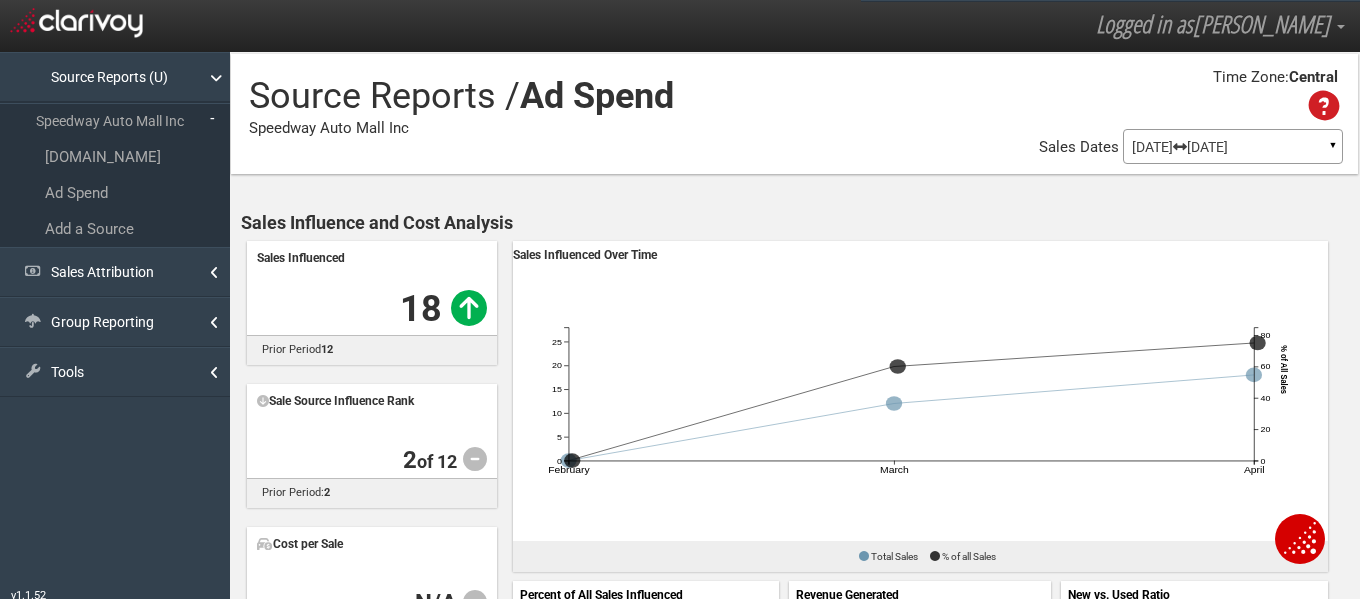 click at bounding box center (1300, 539) 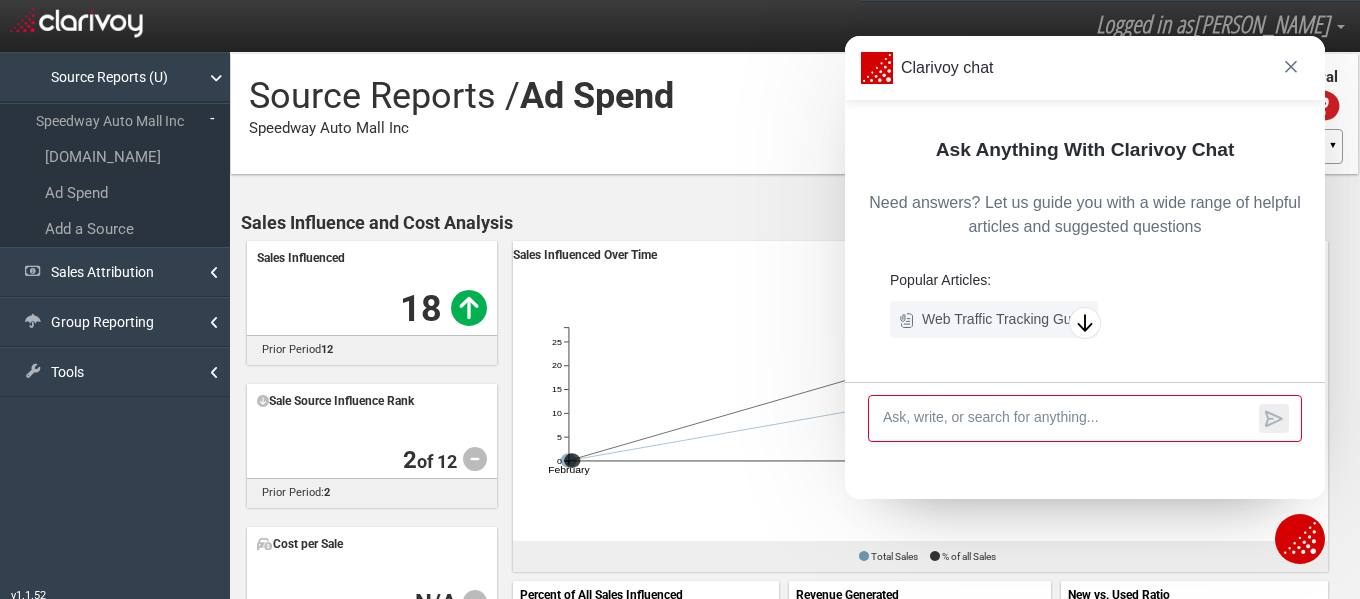 scroll, scrollTop: 34, scrollLeft: 0, axis: vertical 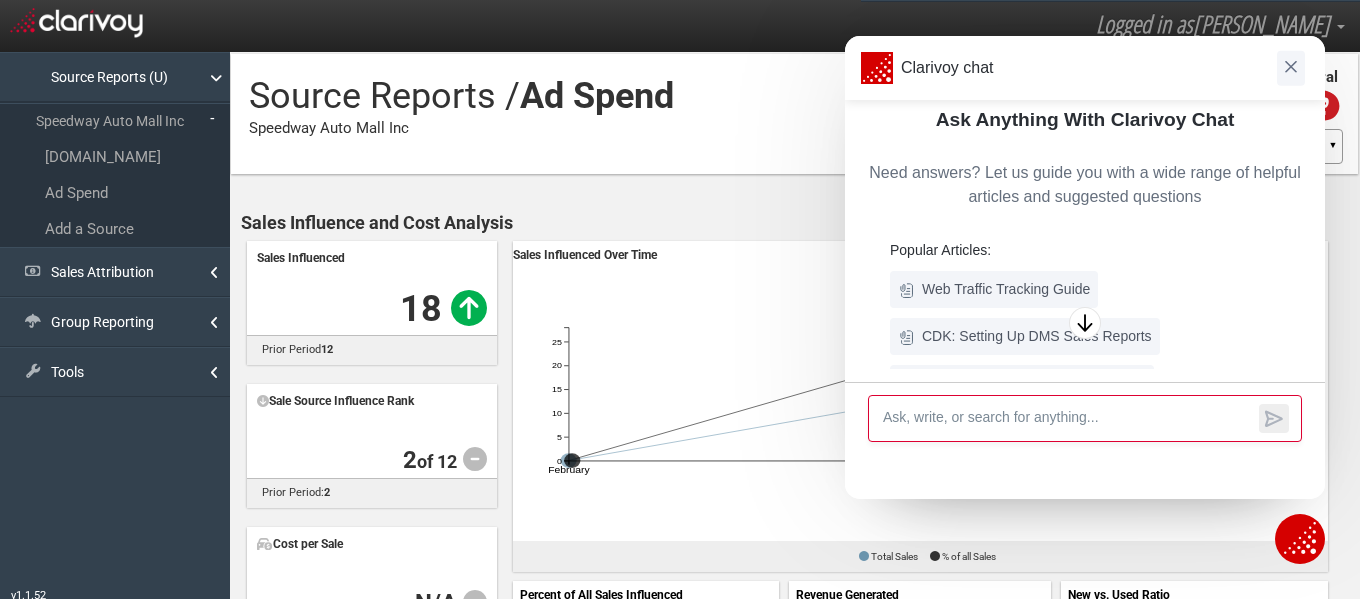 click at bounding box center (1291, 67) 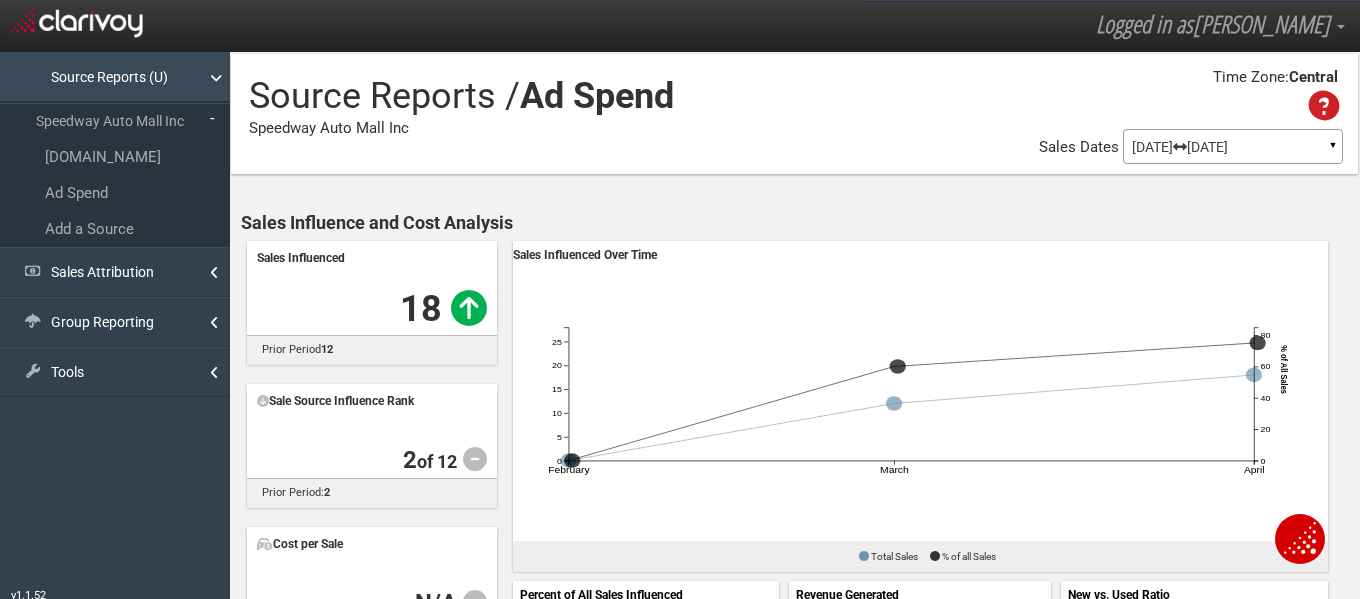 click on "Source Reports (U)" at bounding box center (115, 77) 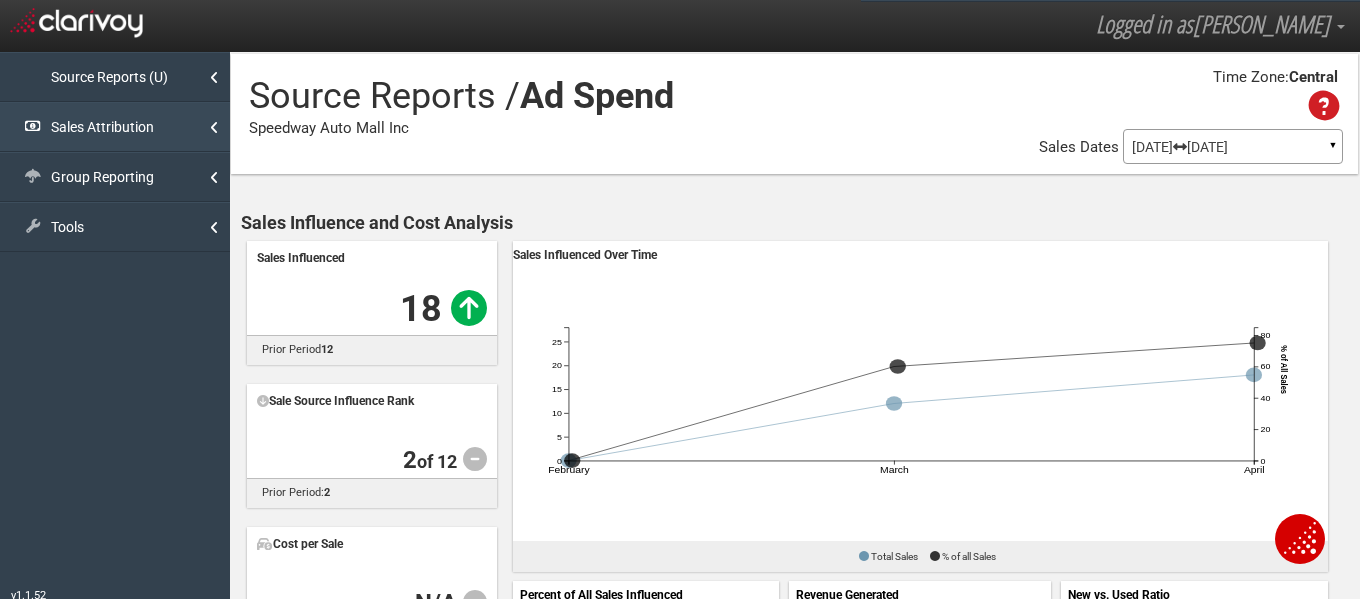 click on "Sales Attribution" at bounding box center [115, 127] 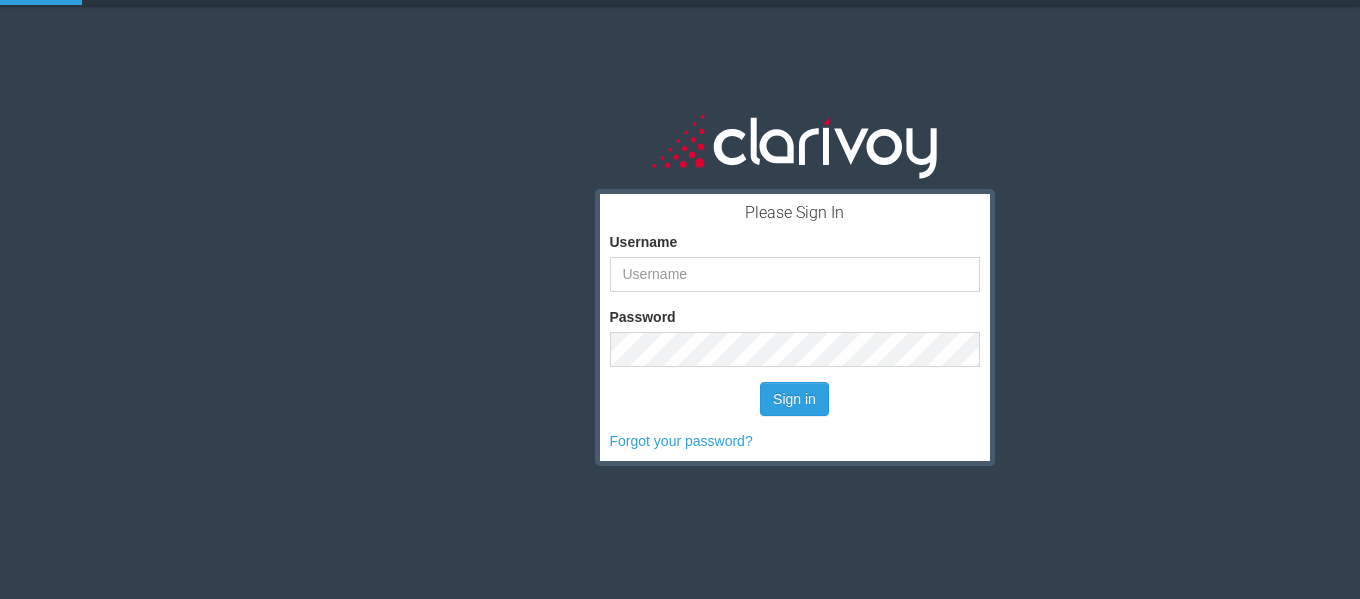 scroll, scrollTop: 0, scrollLeft: 0, axis: both 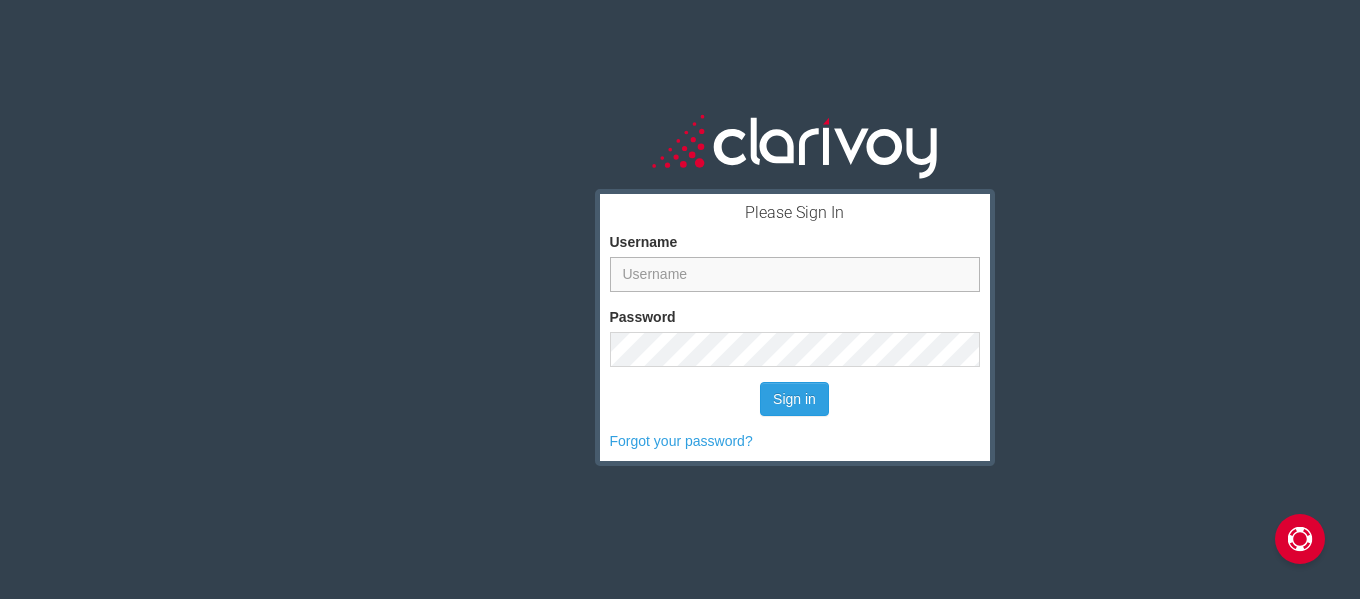 type on "[EMAIL_ADDRESS][DOMAIN_NAME]" 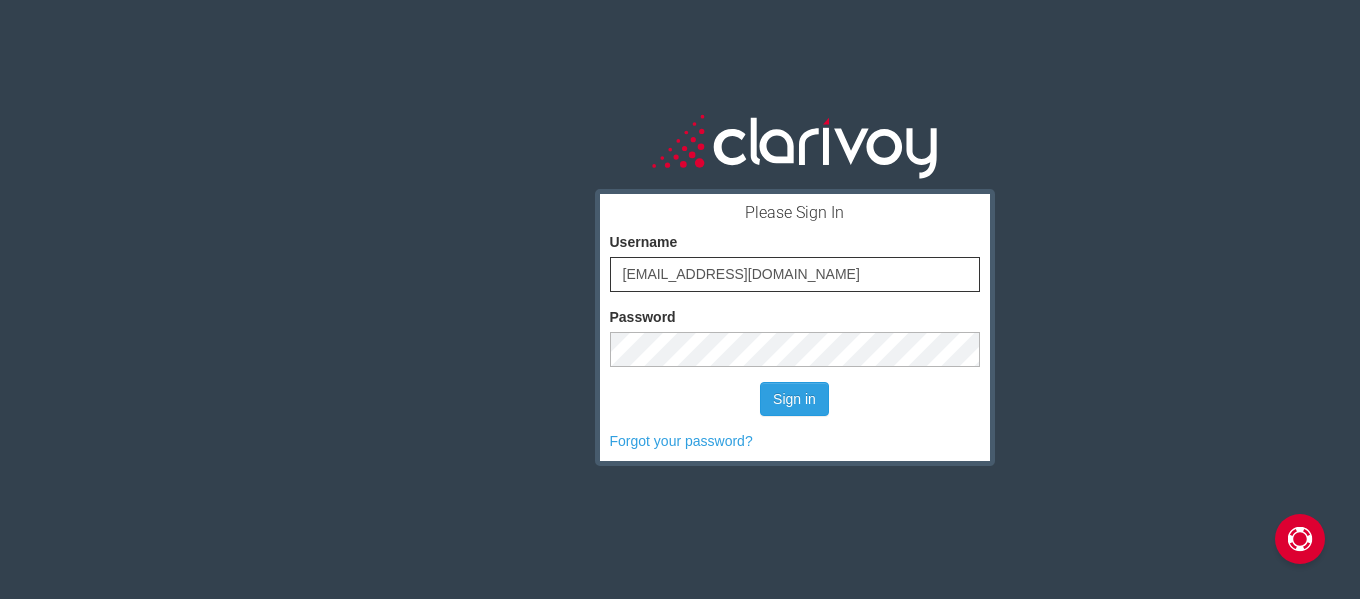 scroll, scrollTop: 0, scrollLeft: 0, axis: both 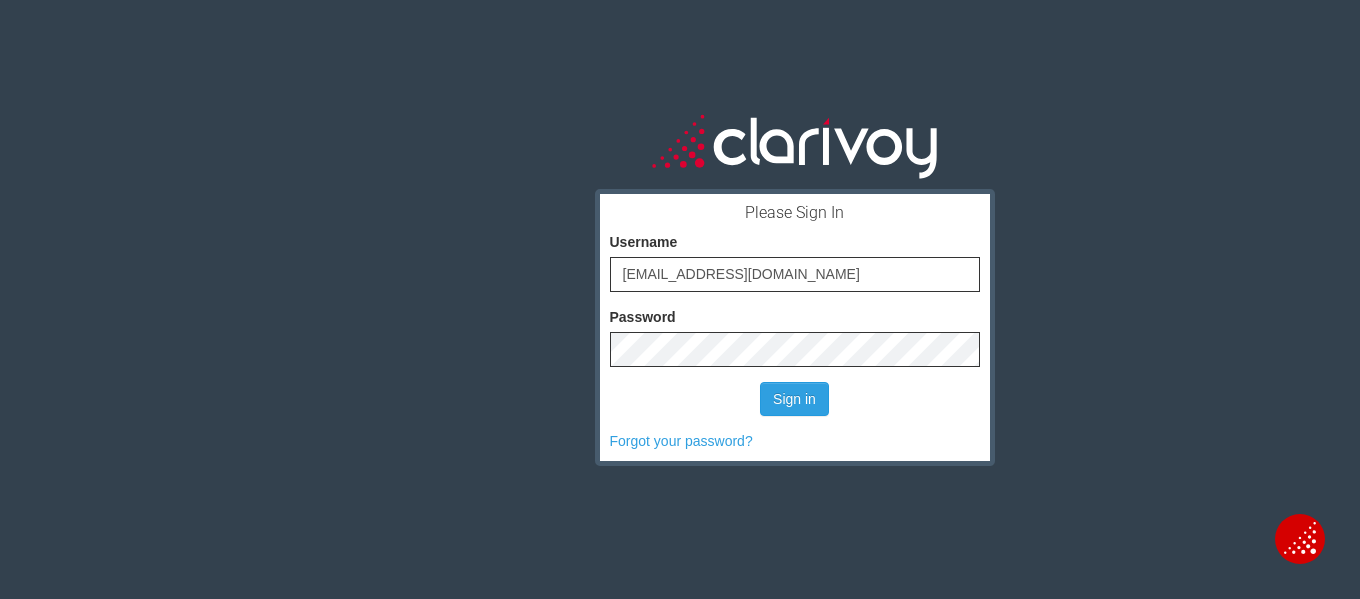 drag, startPoint x: 740, startPoint y: 329, endPoint x: 998, endPoint y: 420, distance: 273.57816 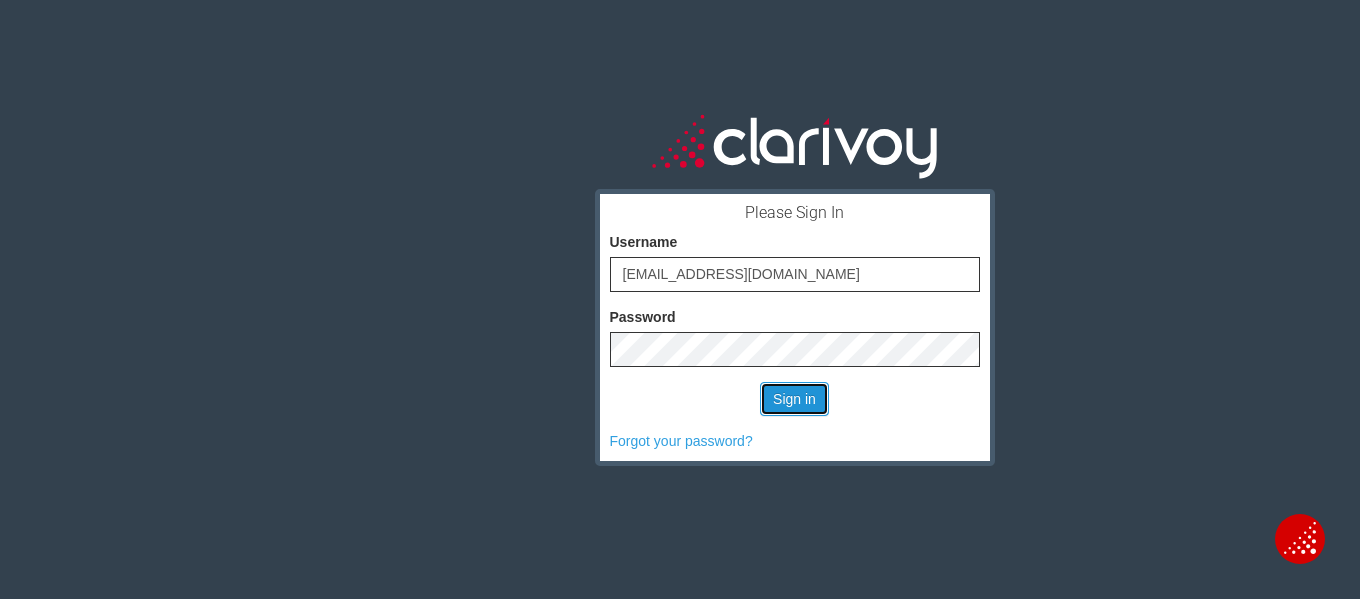 click on "Sign in" at bounding box center [794, 399] 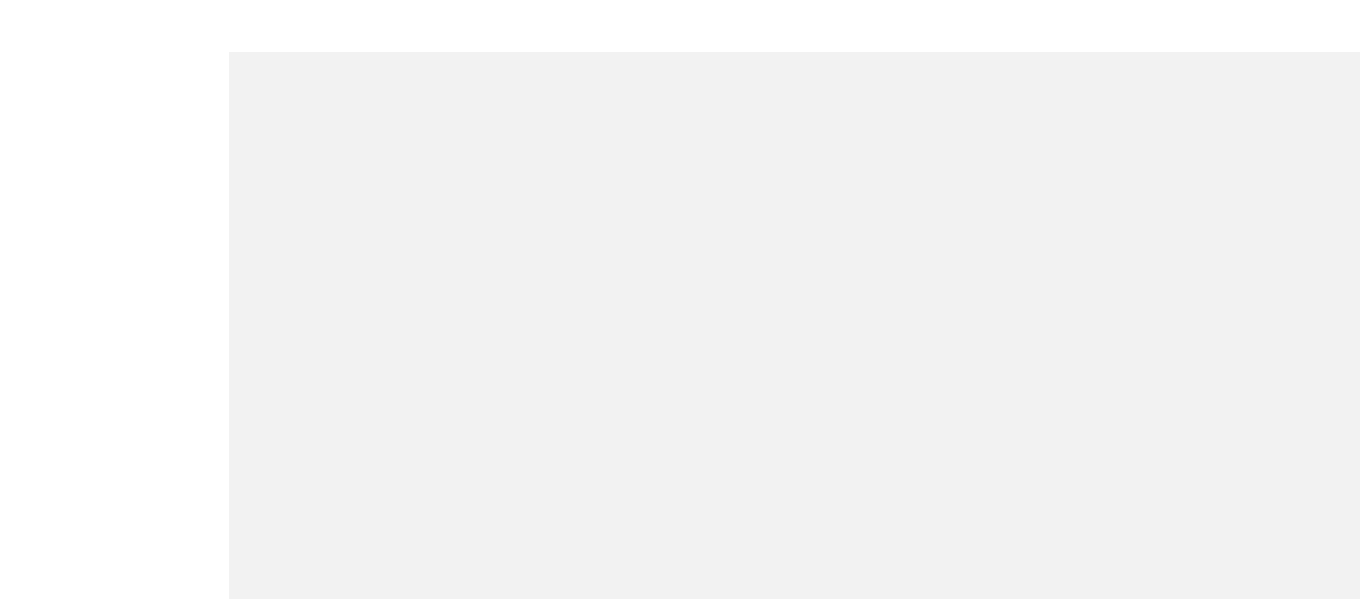 scroll, scrollTop: 0, scrollLeft: 0, axis: both 